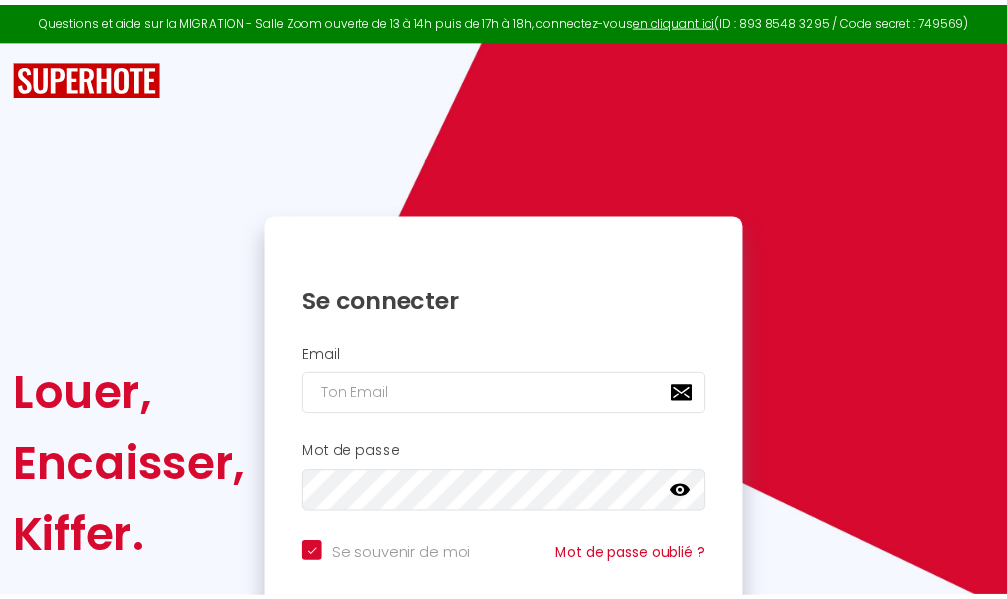 scroll, scrollTop: 0, scrollLeft: 0, axis: both 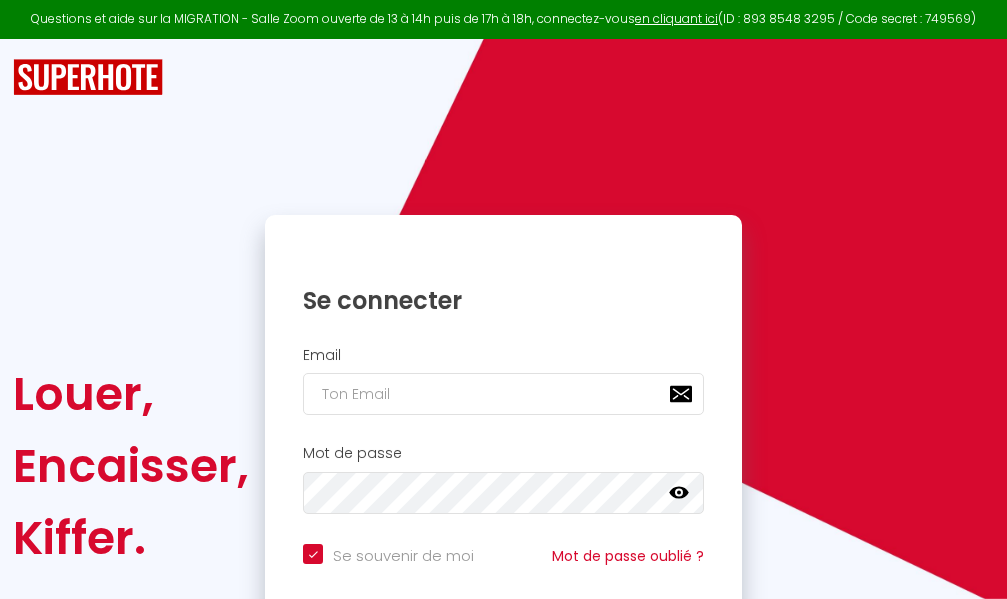 checkbox on "true" 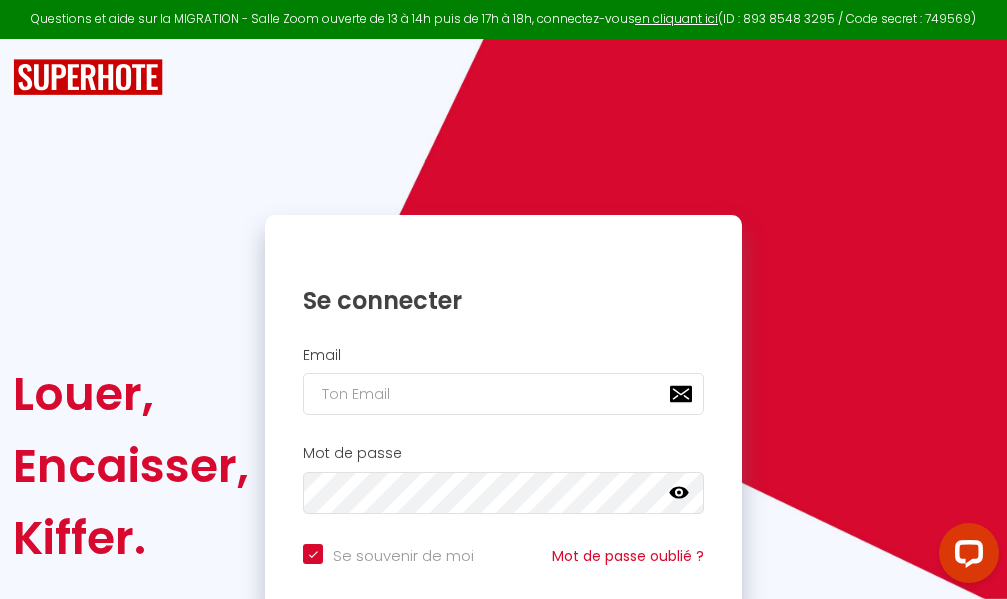 scroll, scrollTop: 0, scrollLeft: 0, axis: both 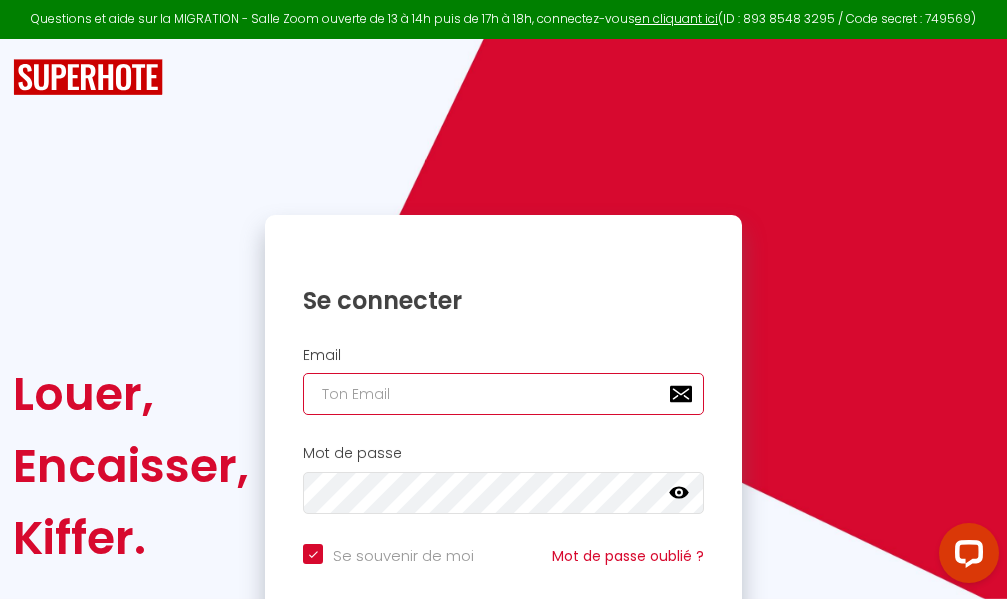click at bounding box center (503, 394) 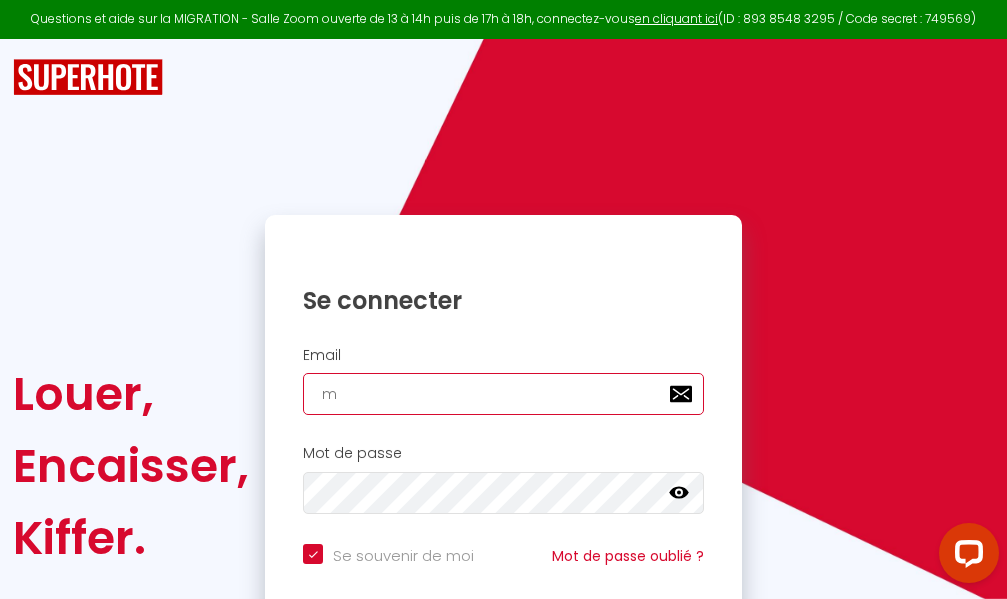 checkbox on "true" 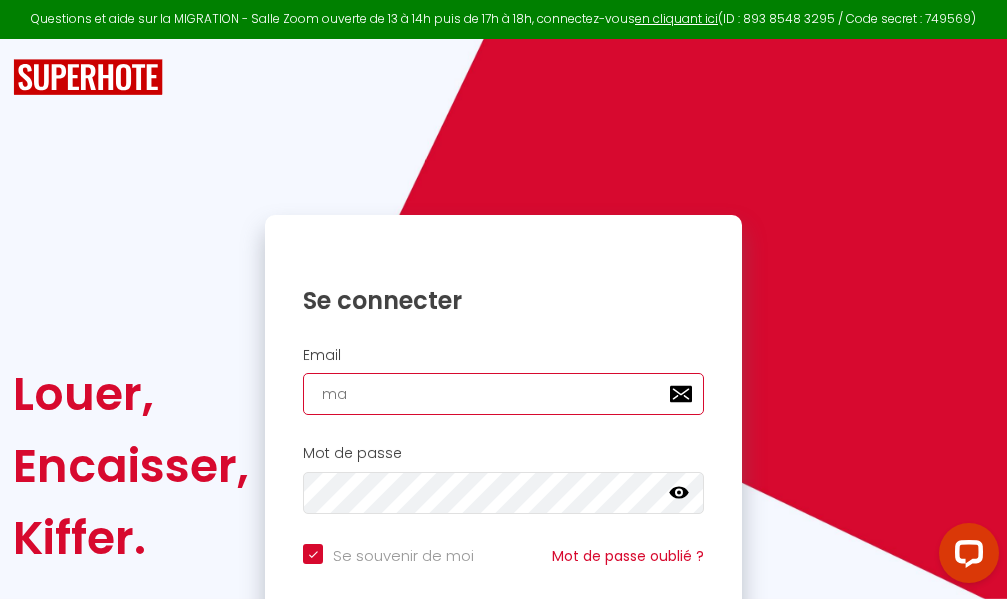 checkbox on "true" 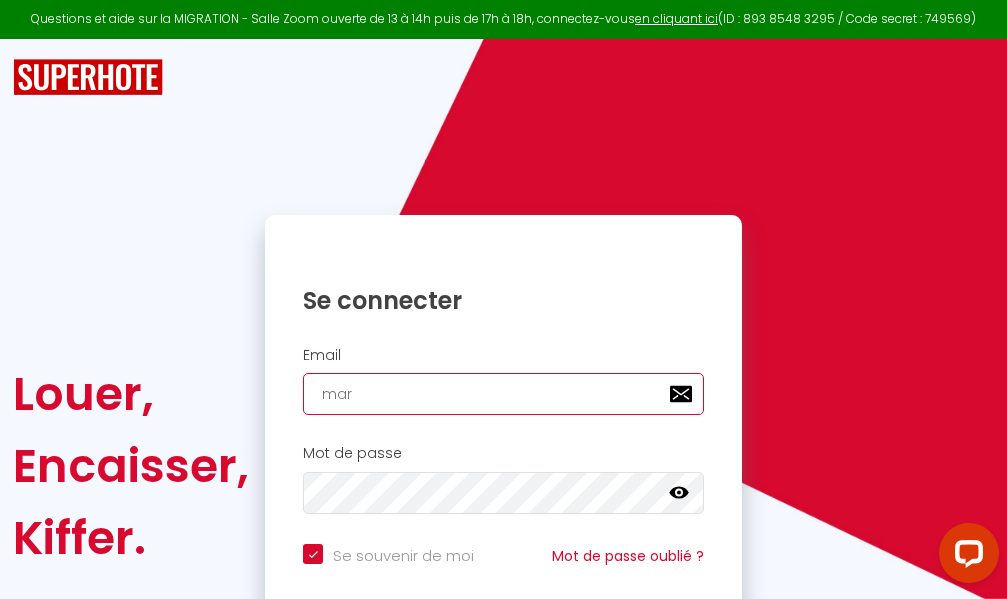 checkbox on "true" 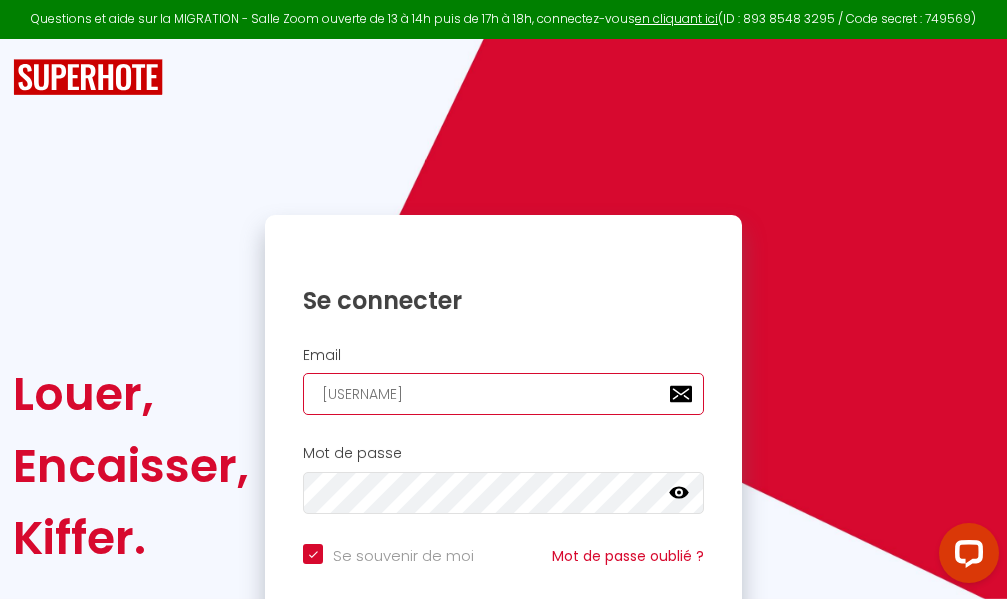 checkbox on "true" 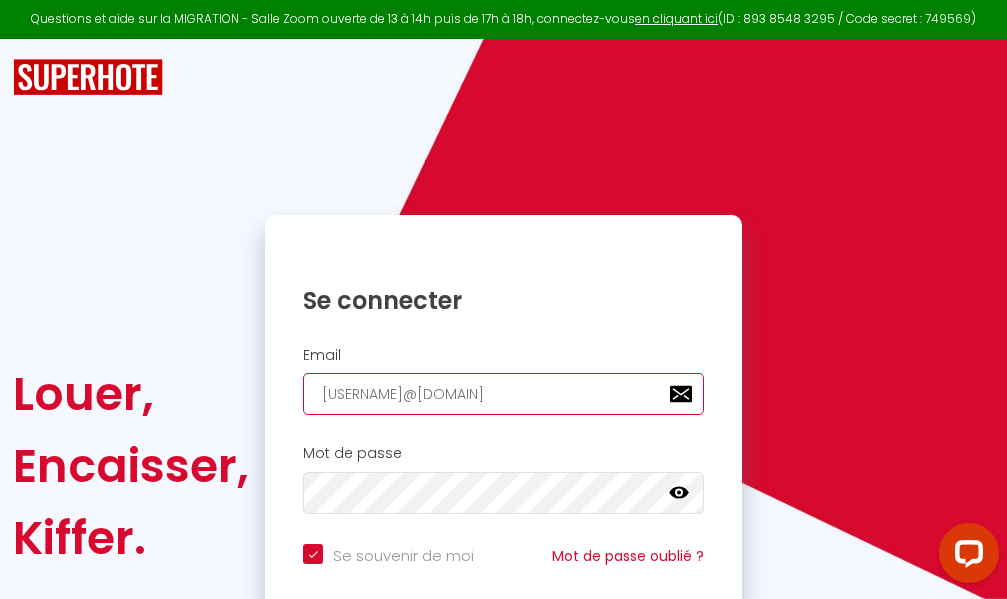 checkbox on "true" 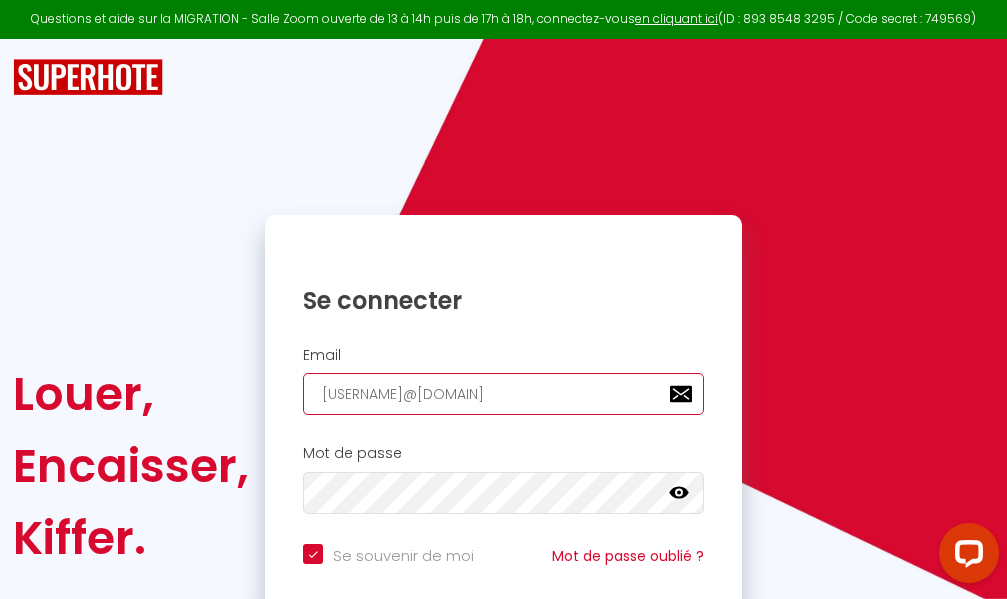 type on "[USERNAME]@[DOMAIN]" 